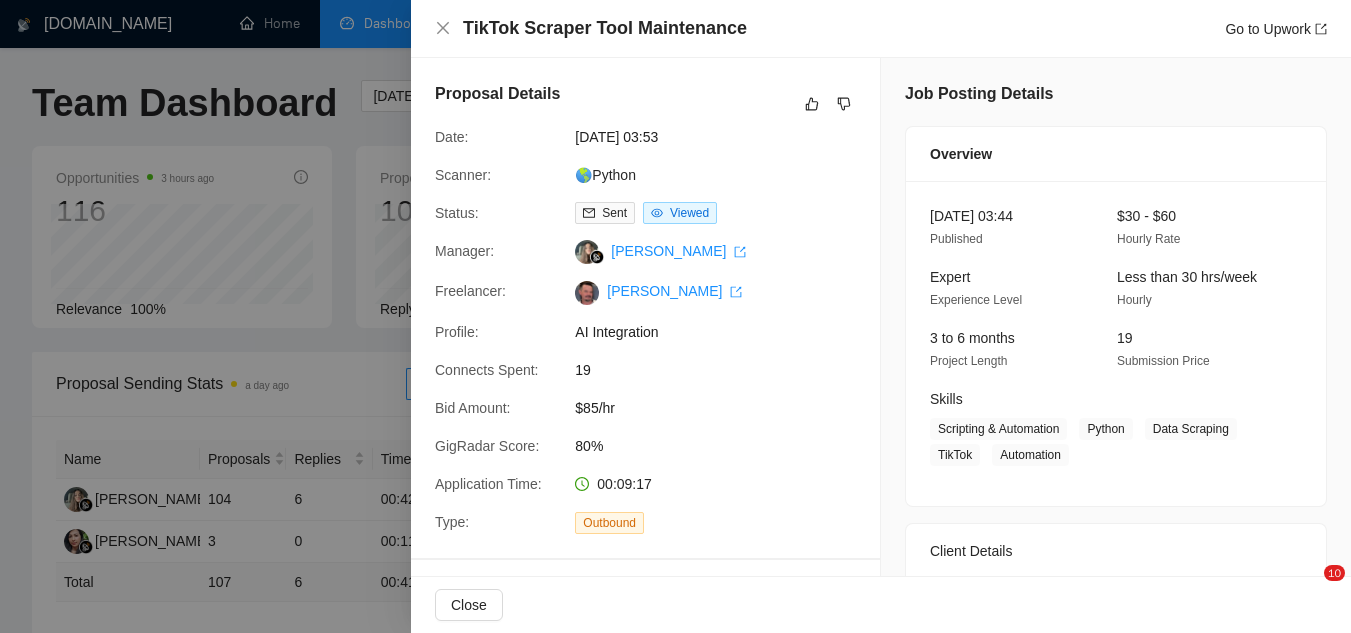 click at bounding box center [675, 316] 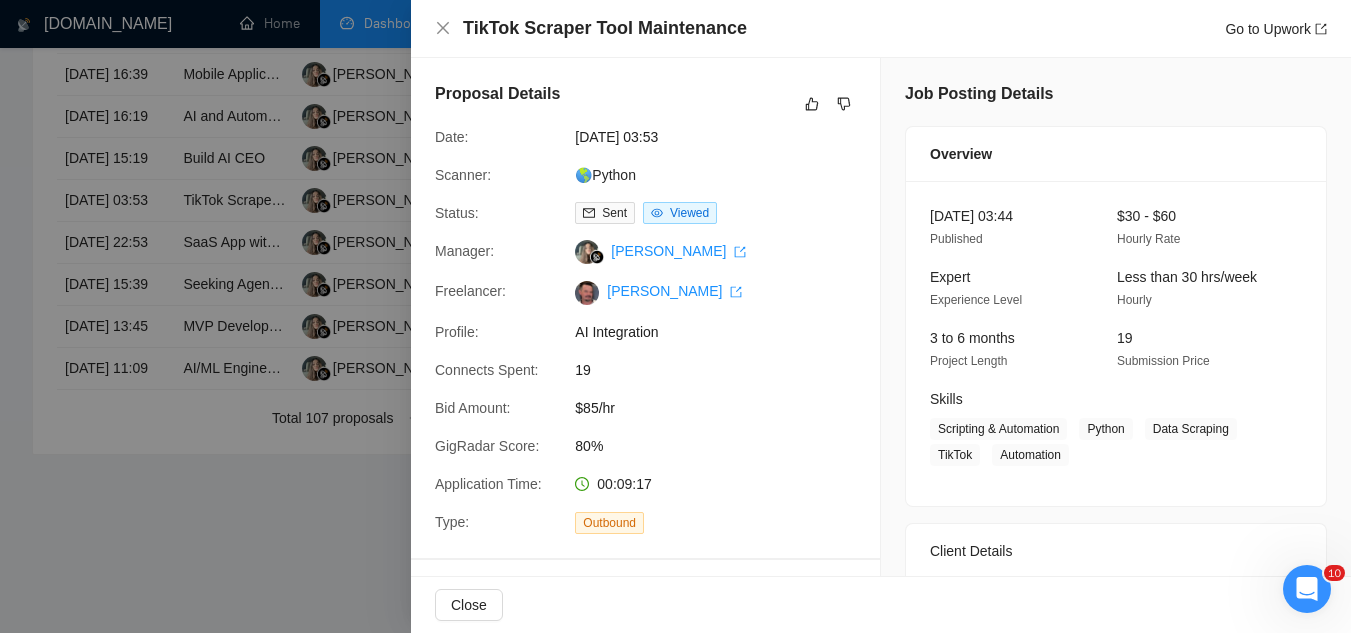 scroll, scrollTop: 0, scrollLeft: 0, axis: both 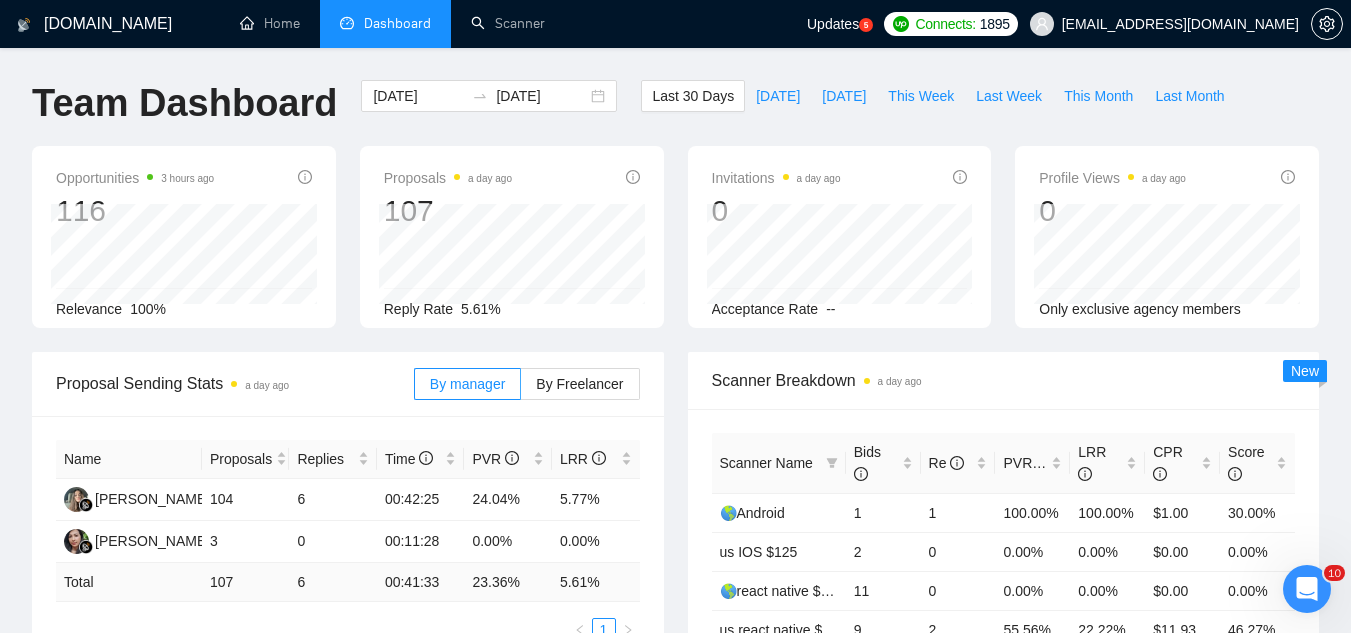 click on "Dashboard" at bounding box center (385, 24) 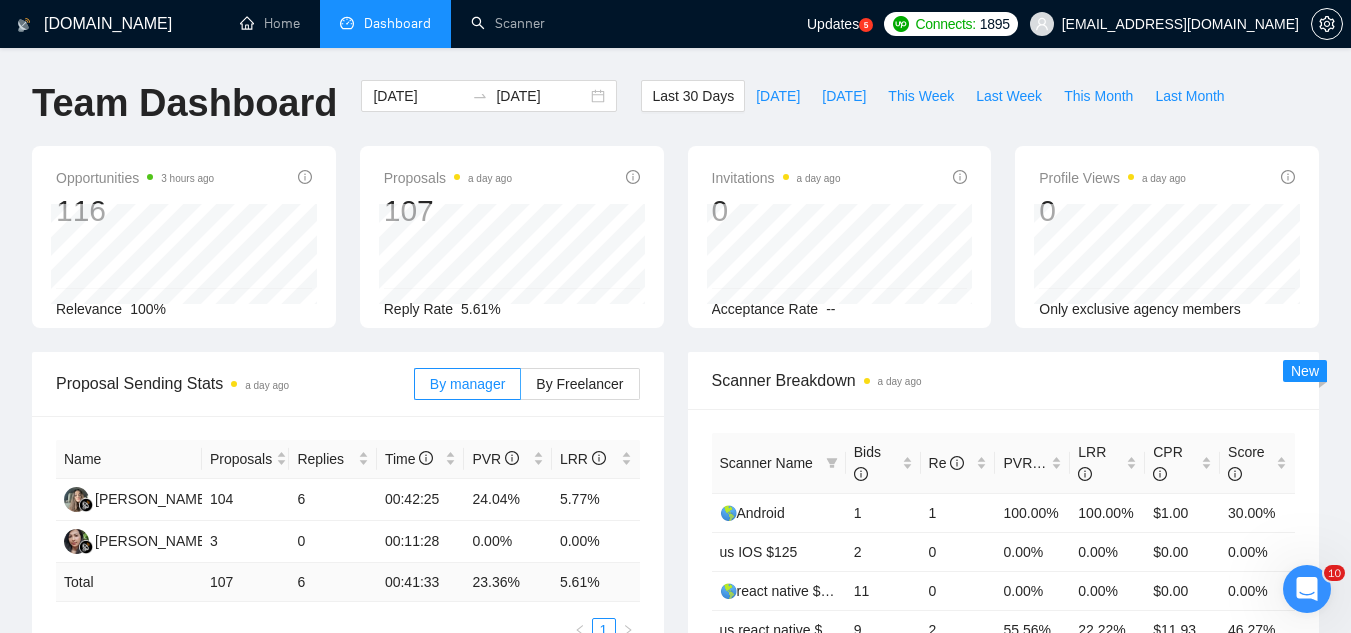 click on "Dashboard" at bounding box center (385, 24) 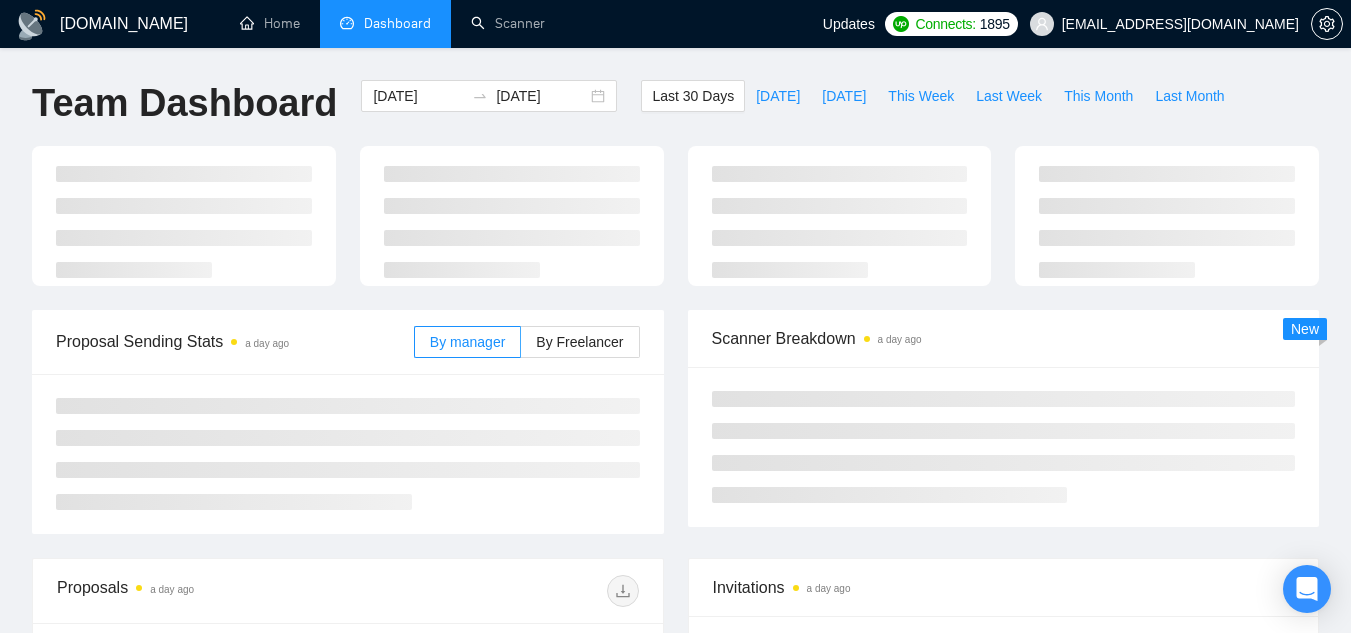 scroll, scrollTop: 0, scrollLeft: 0, axis: both 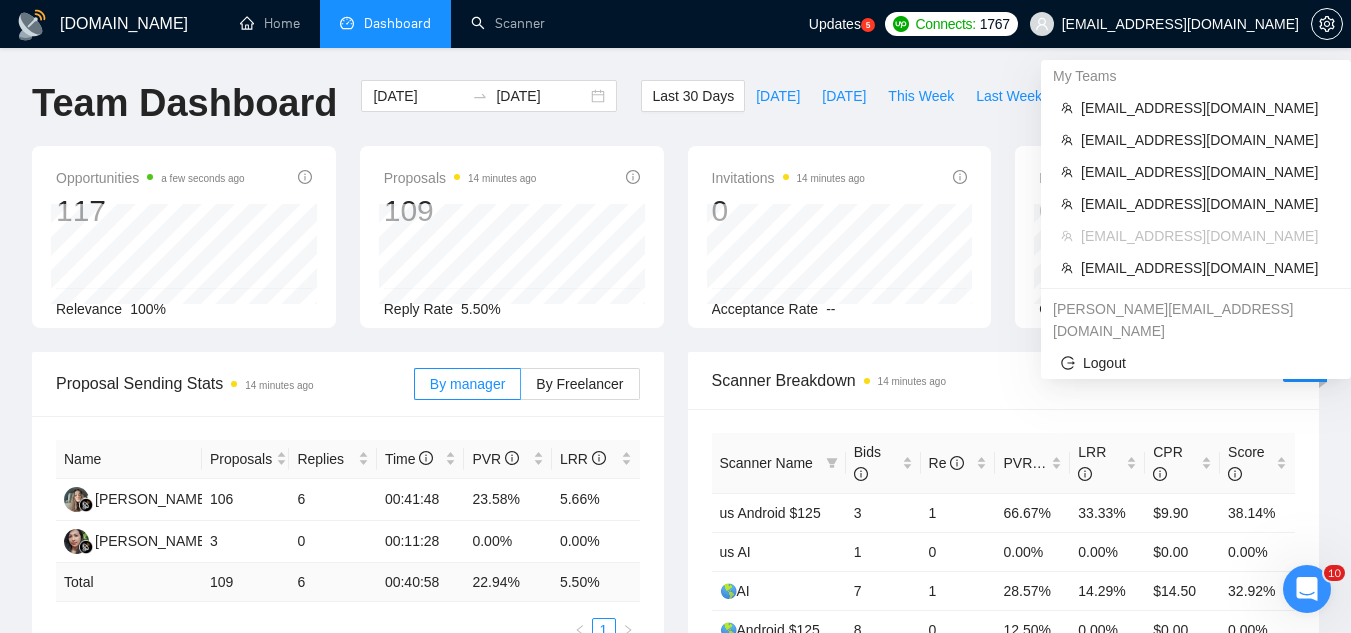 click on "caleb+beachcities@socialbloom.io" at bounding box center (1180, 24) 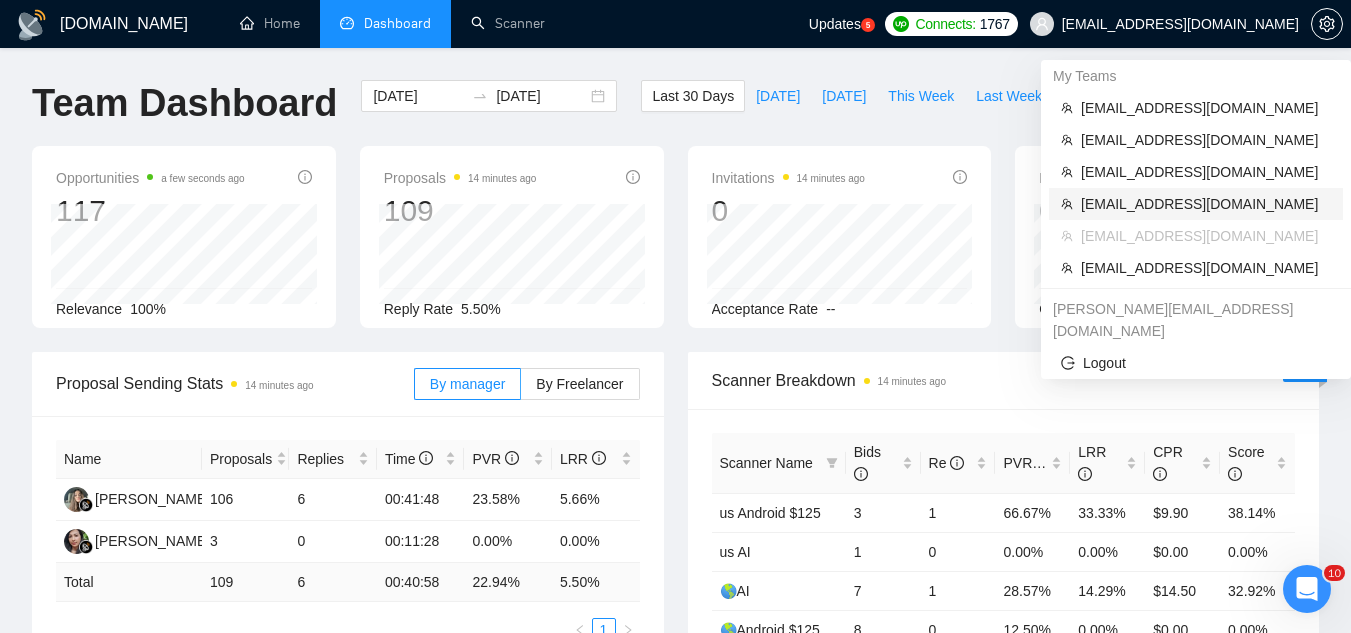 click on "[EMAIL_ADDRESS][DOMAIN_NAME]" at bounding box center [1206, 204] 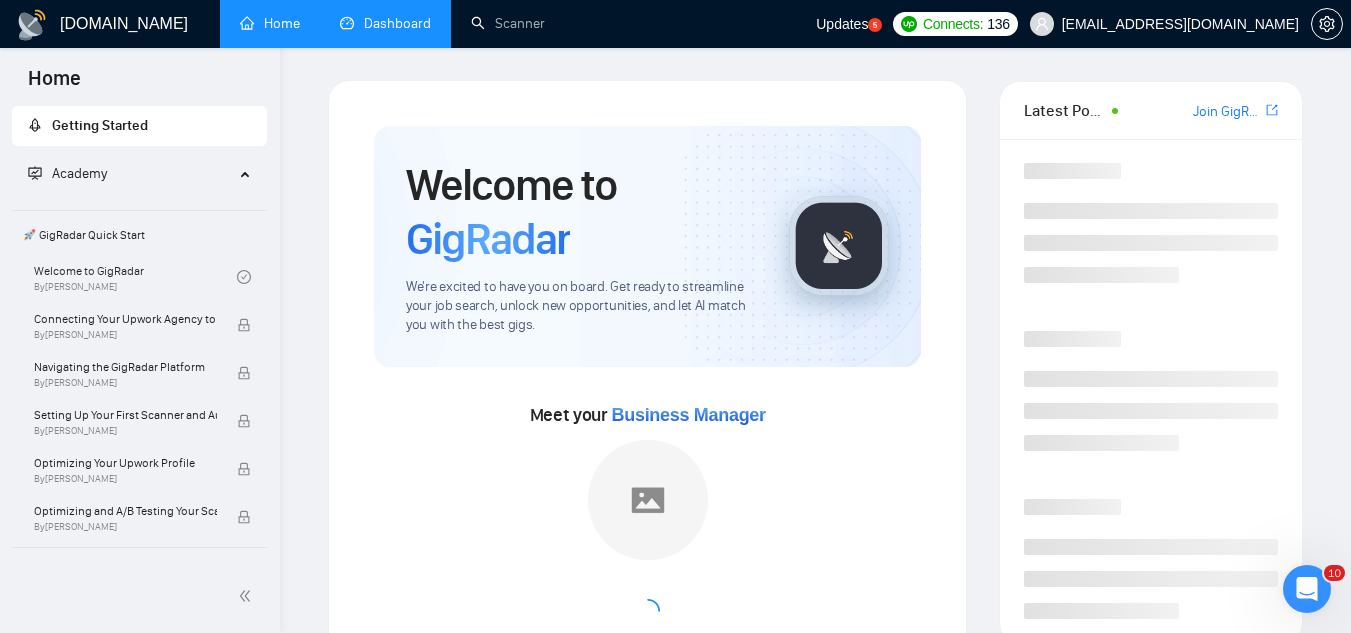click on "Dashboard" at bounding box center [385, 23] 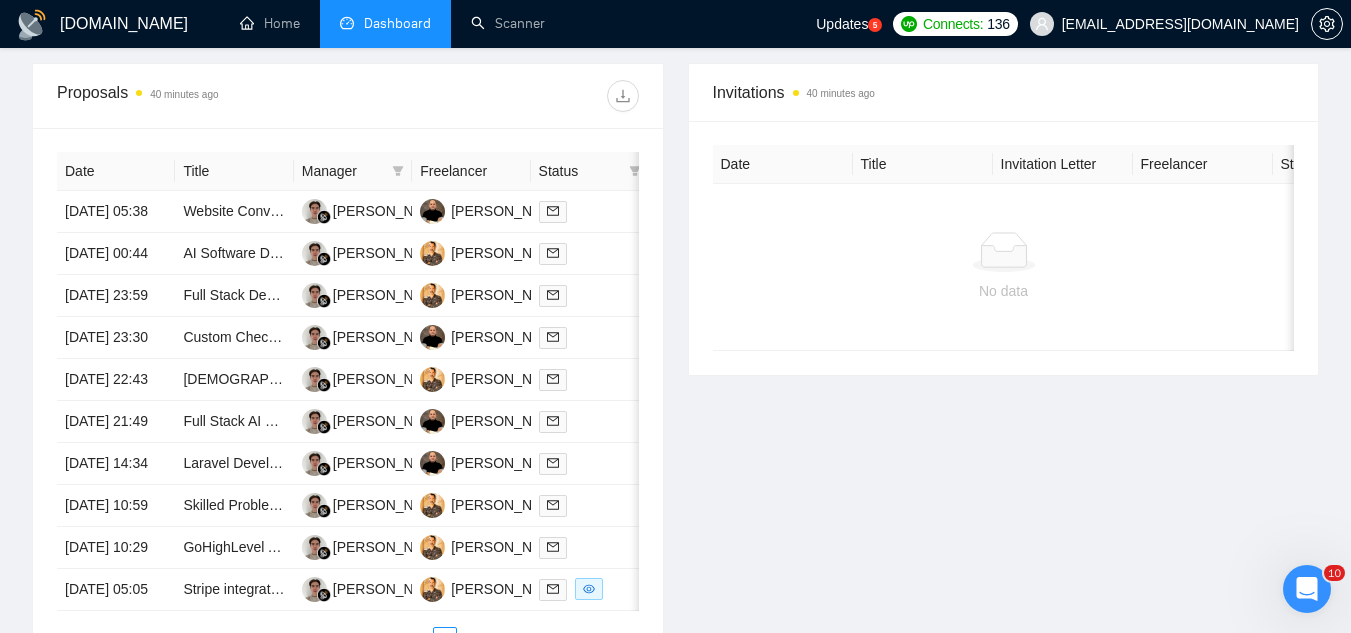 scroll, scrollTop: 800, scrollLeft: 0, axis: vertical 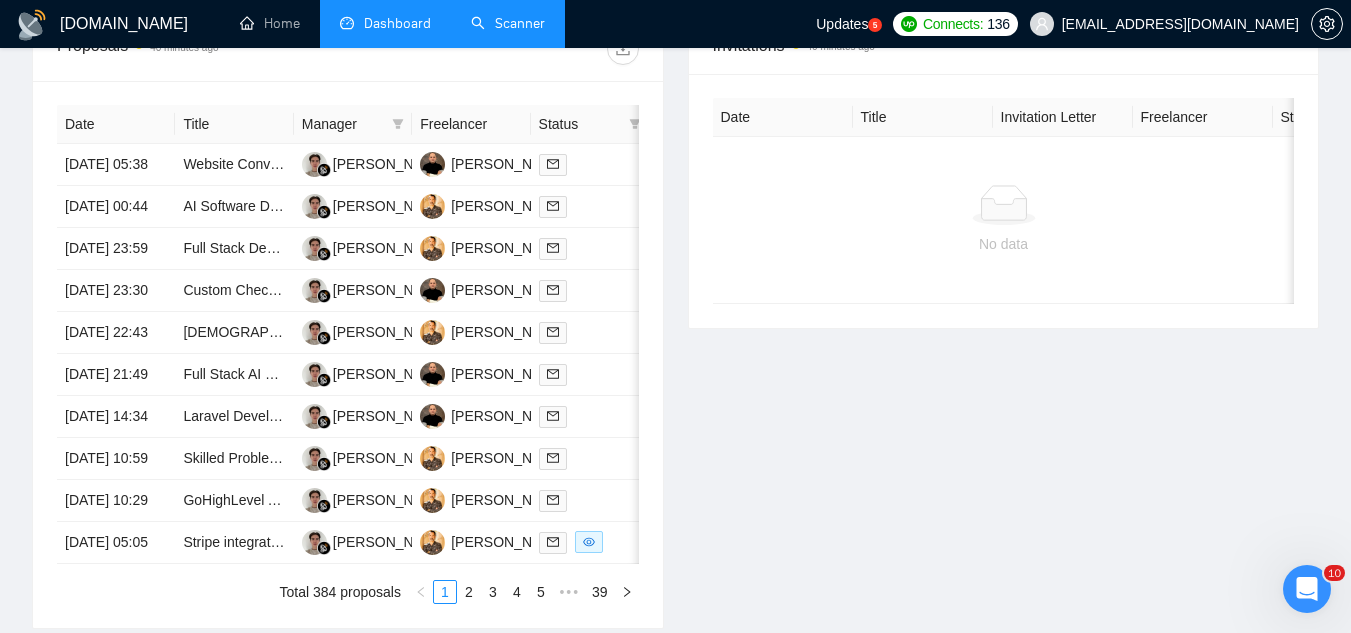 click on "Scanner" at bounding box center (508, 23) 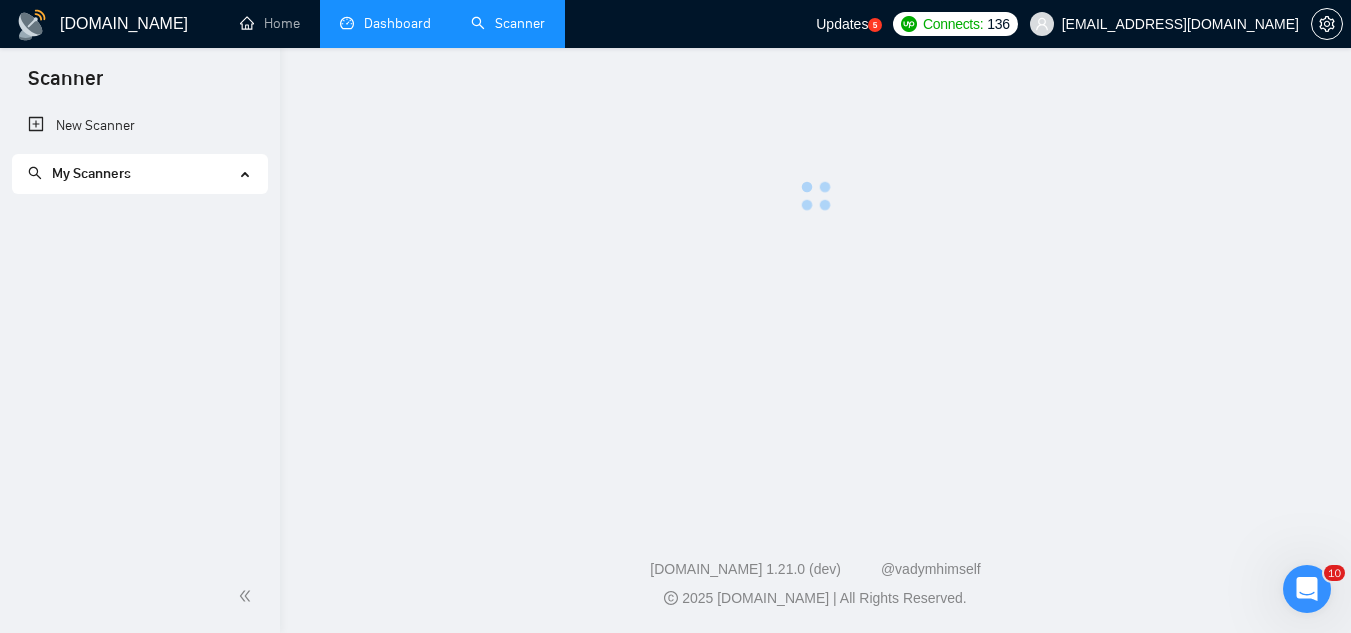scroll, scrollTop: 0, scrollLeft: 0, axis: both 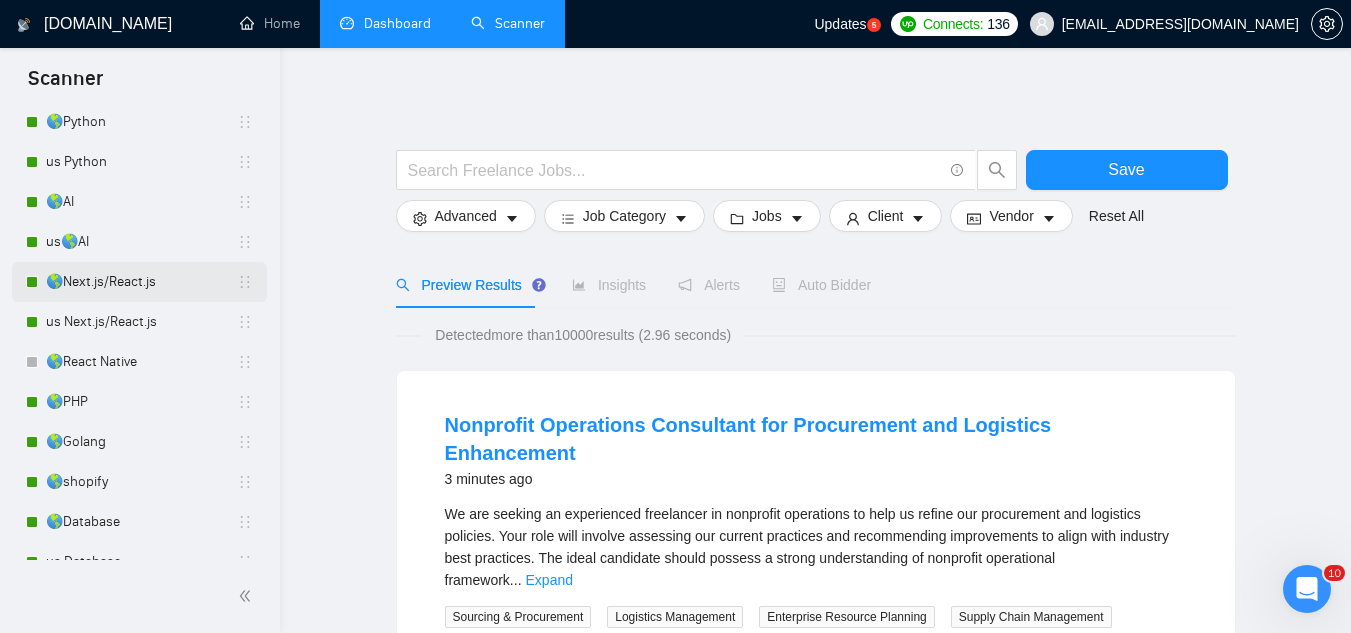 click on "🌎Next.js/React.js" at bounding box center [141, 282] 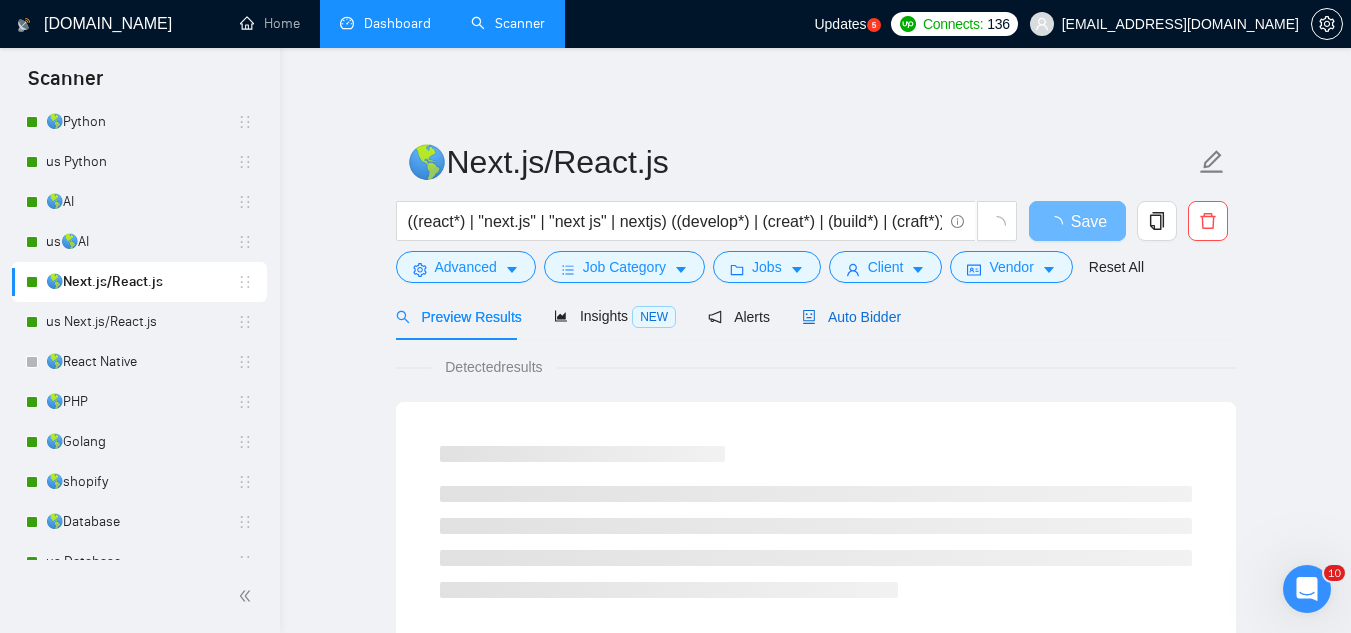 click on "Auto Bidder" at bounding box center [851, 317] 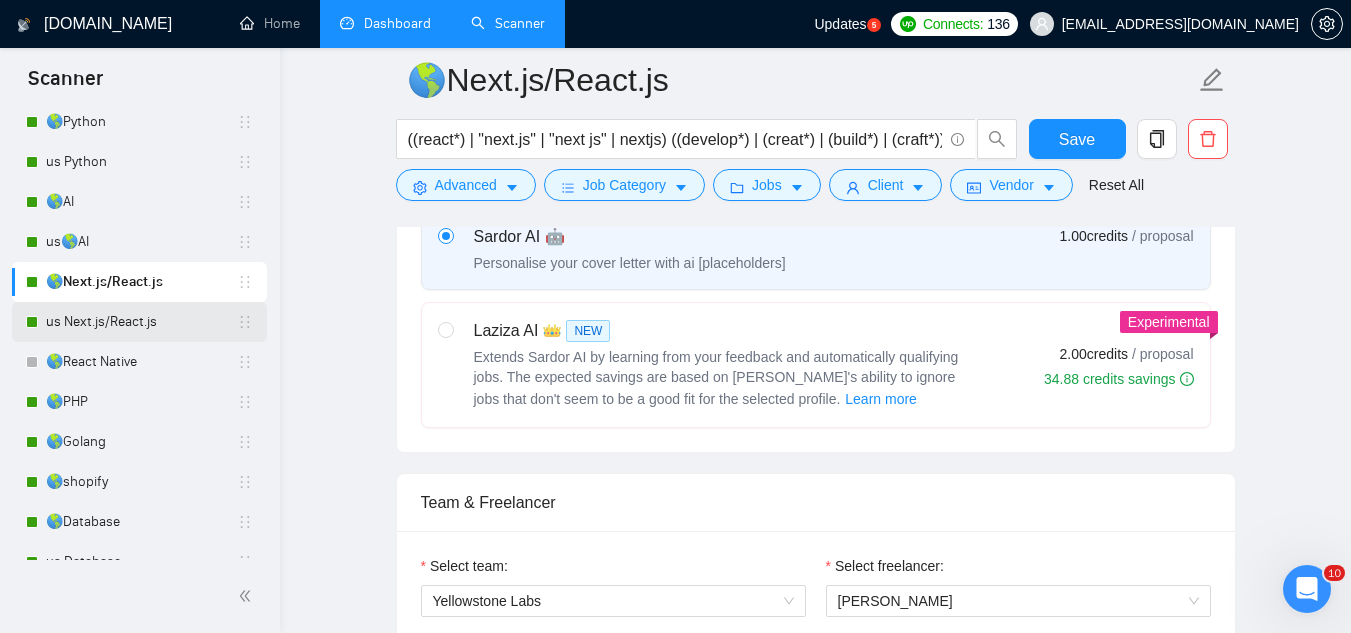 scroll, scrollTop: 500, scrollLeft: 0, axis: vertical 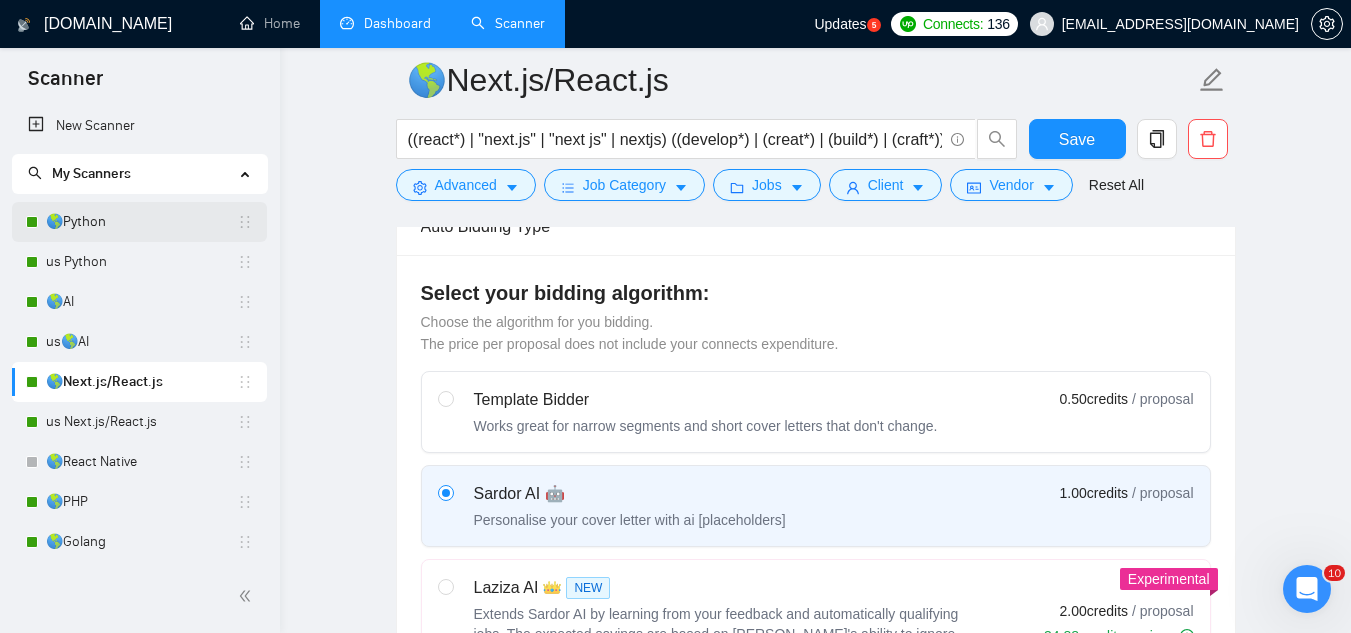click on "🌎Python" at bounding box center [141, 222] 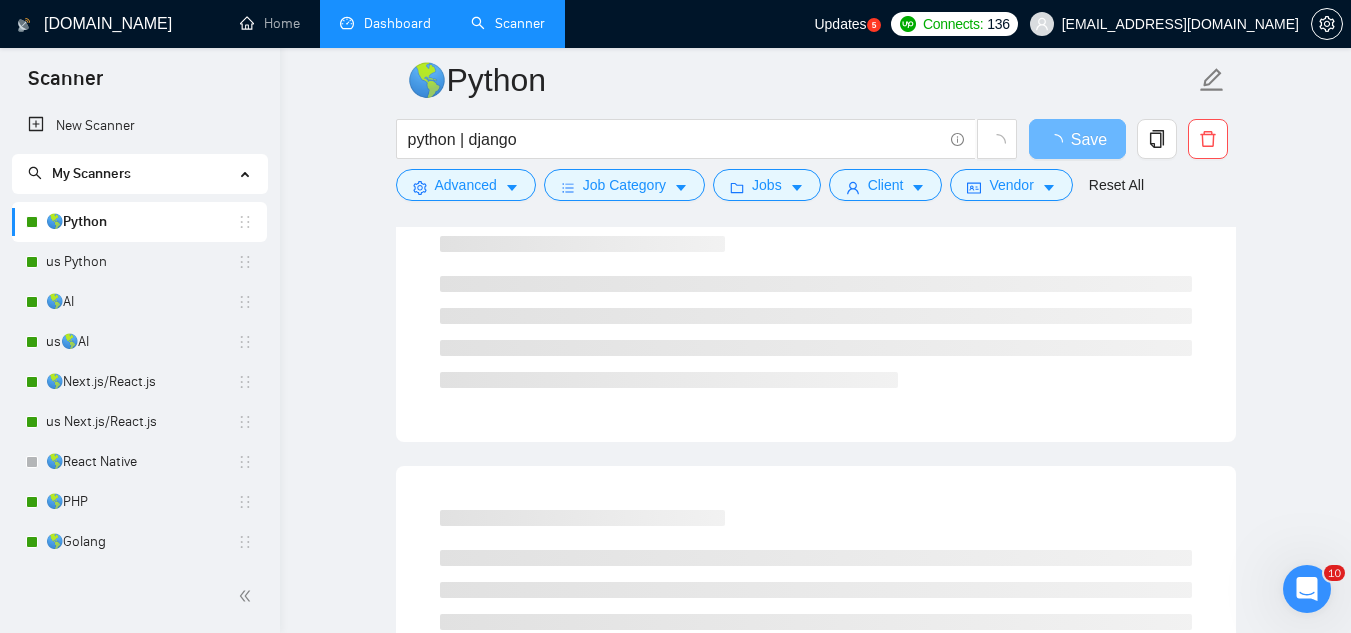 scroll, scrollTop: 0, scrollLeft: 0, axis: both 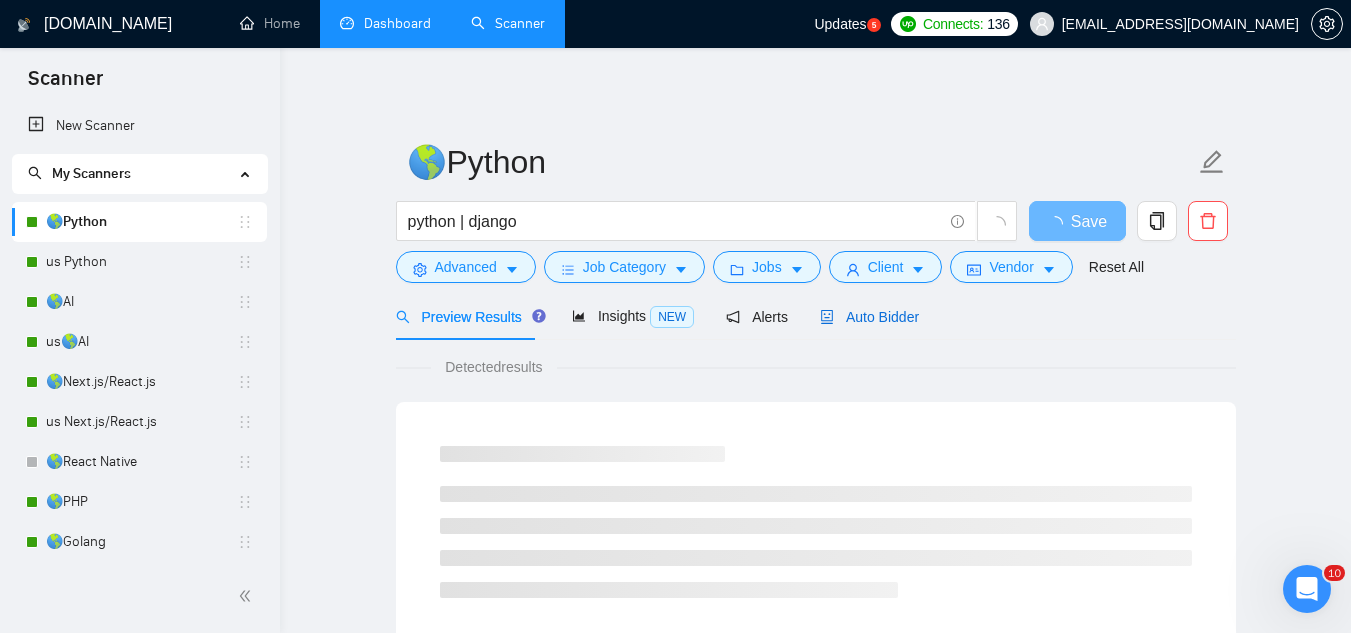 click on "Auto Bidder" at bounding box center (869, 317) 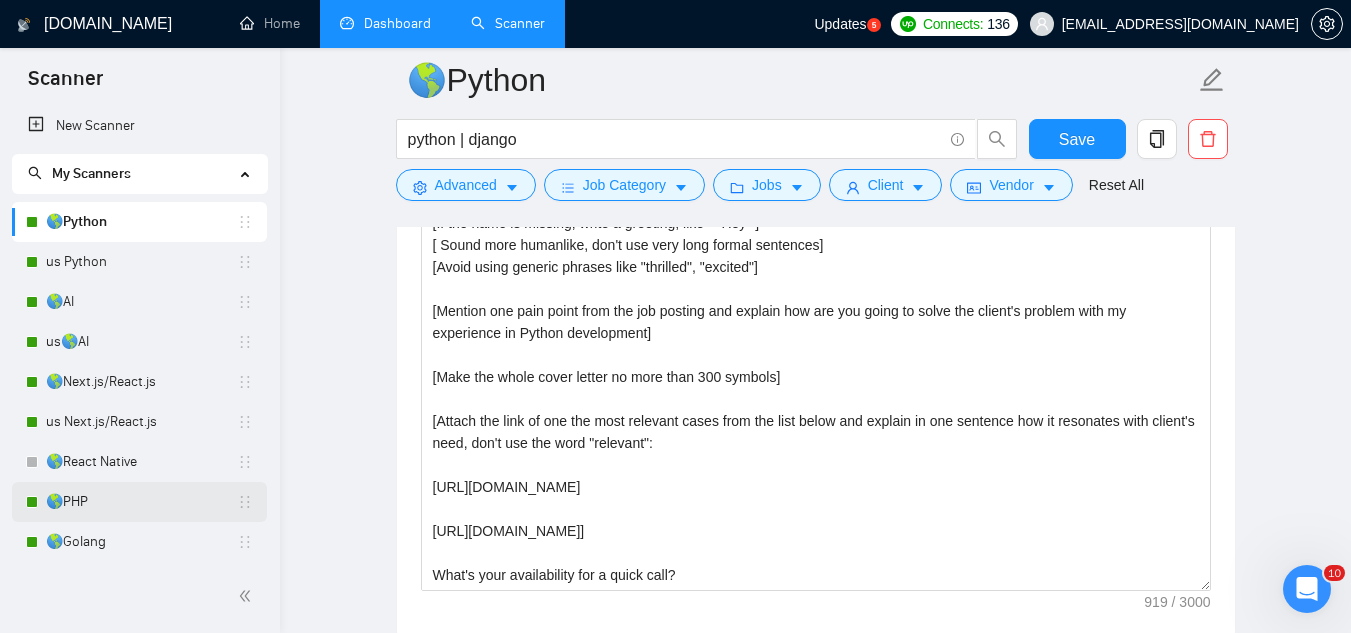 click on "🌎PHP" at bounding box center [141, 502] 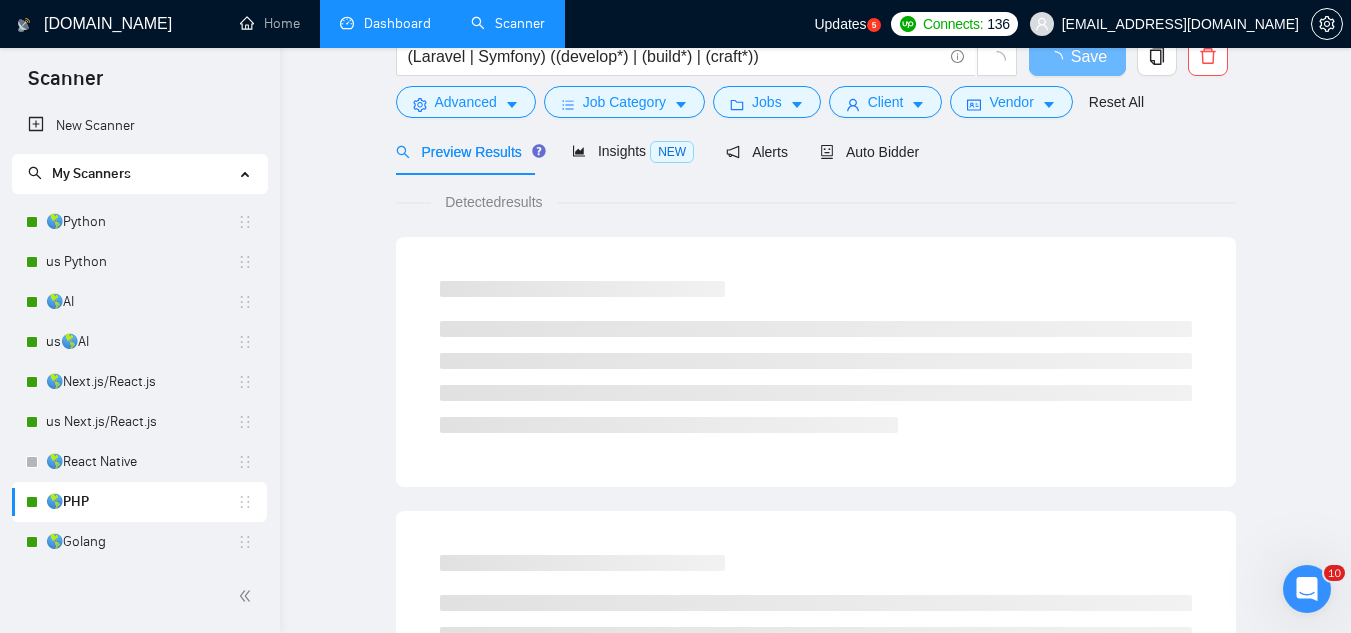 scroll, scrollTop: 0, scrollLeft: 0, axis: both 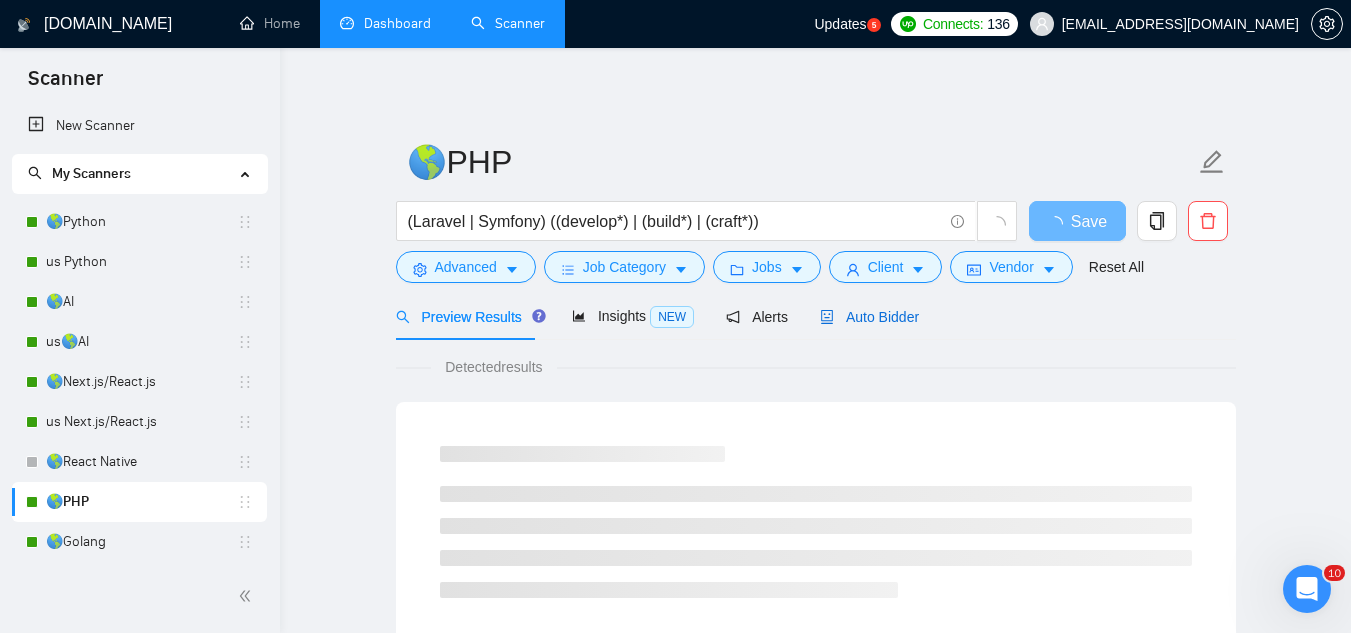 click on "Auto Bidder" at bounding box center [869, 317] 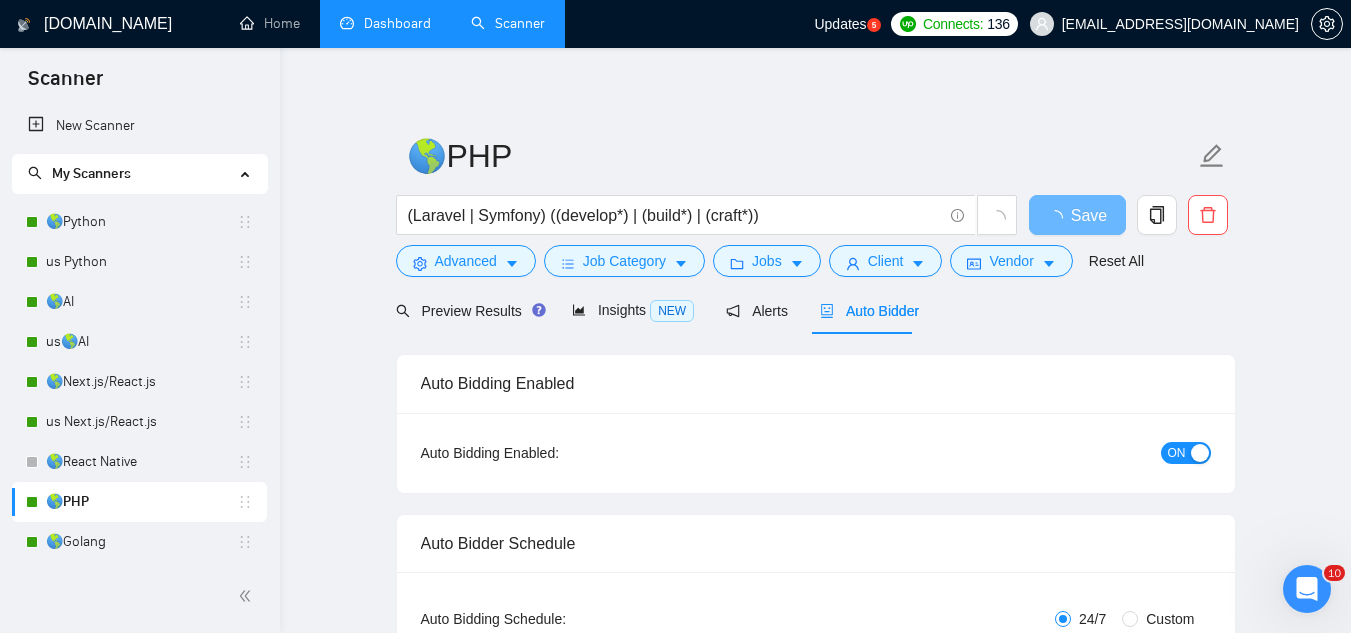 type 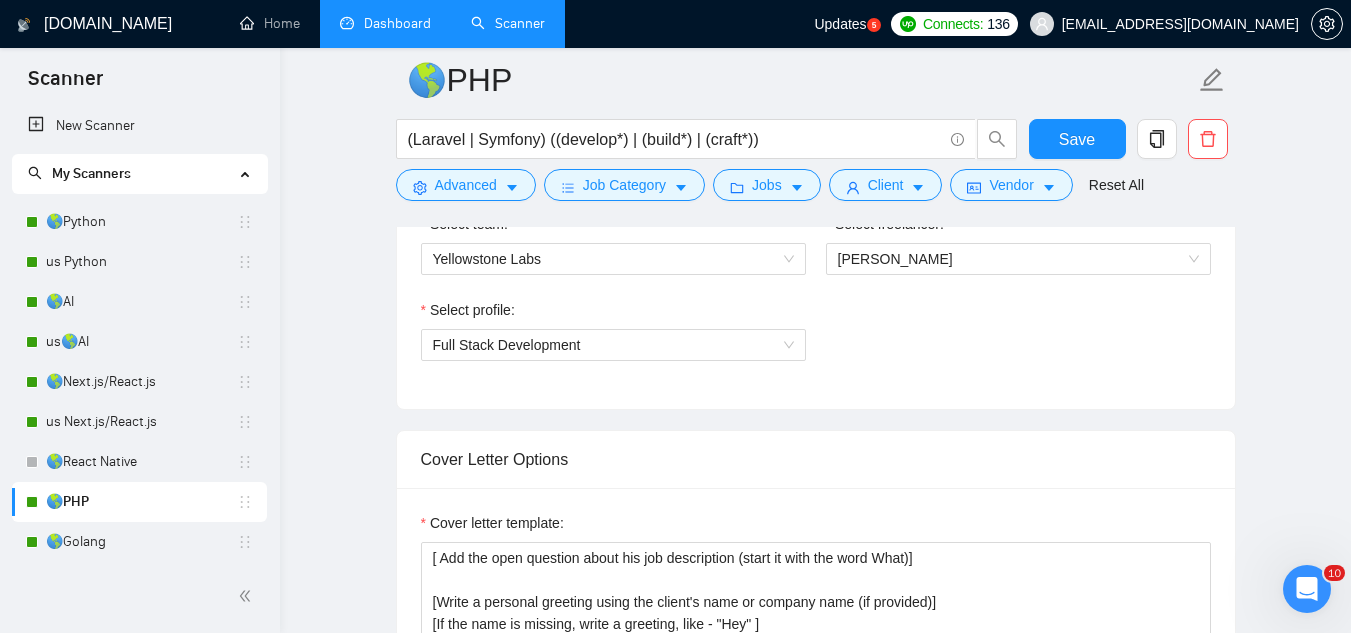 scroll, scrollTop: 1100, scrollLeft: 0, axis: vertical 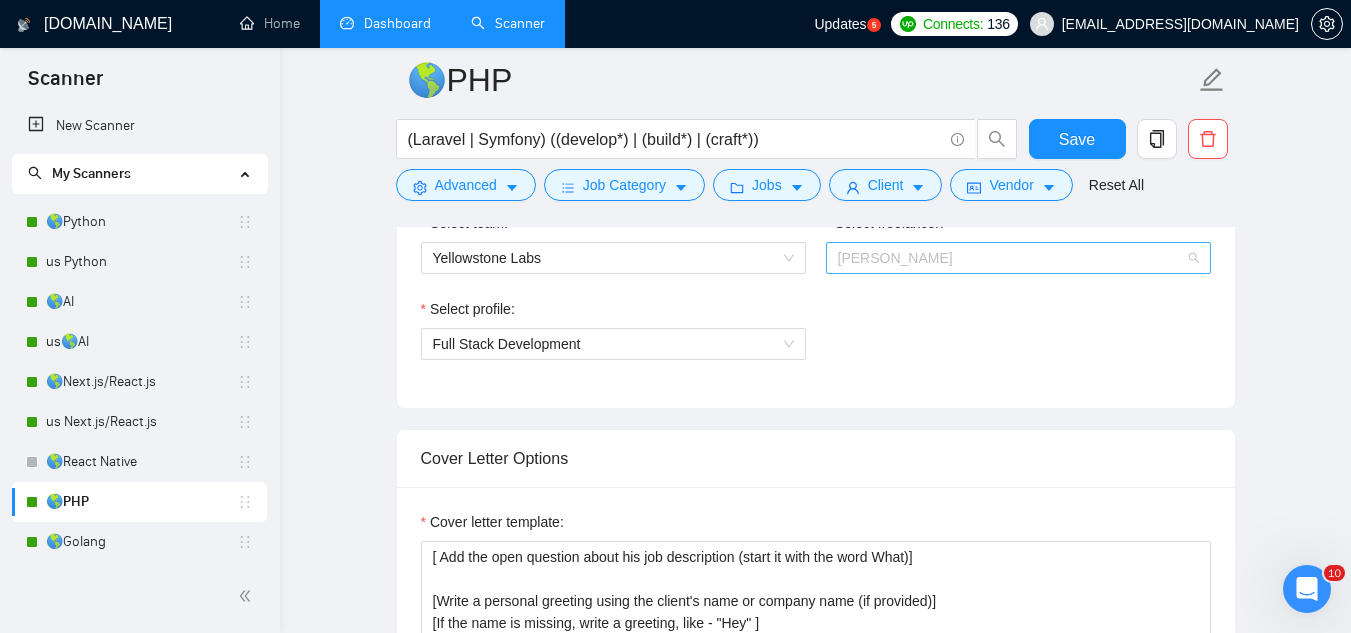 click on "[PERSON_NAME]" at bounding box center [1018, 258] 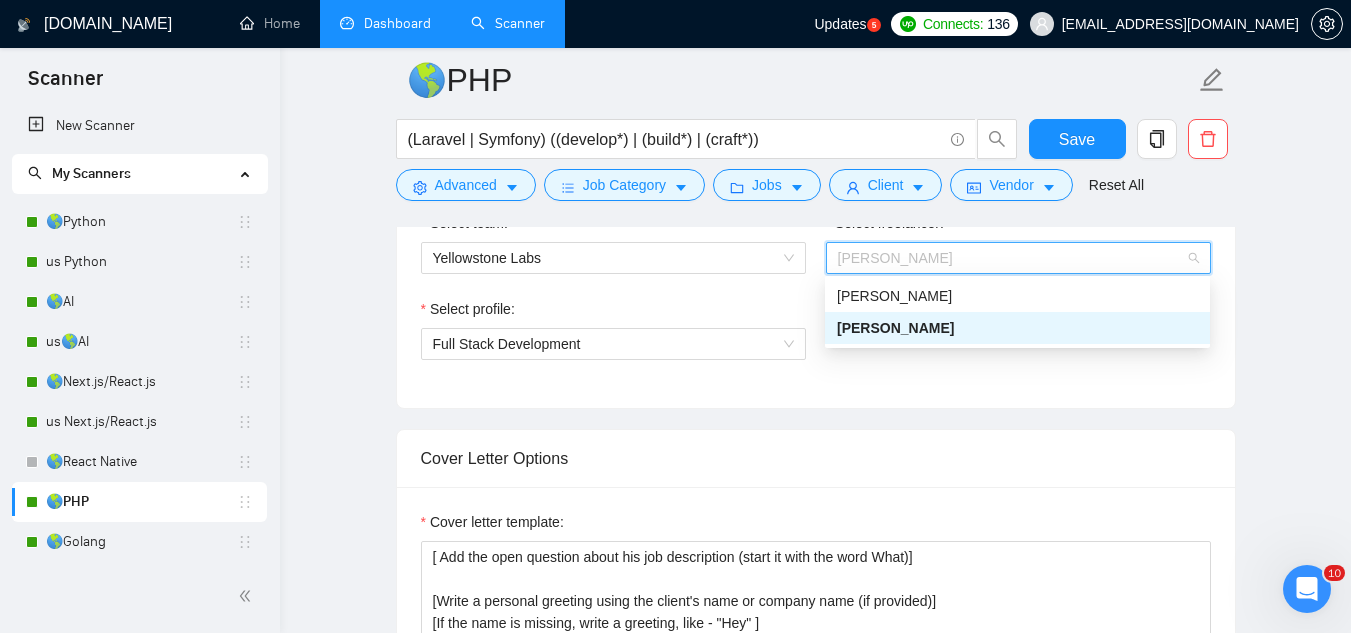 click on "[PERSON_NAME]" at bounding box center [1017, 328] 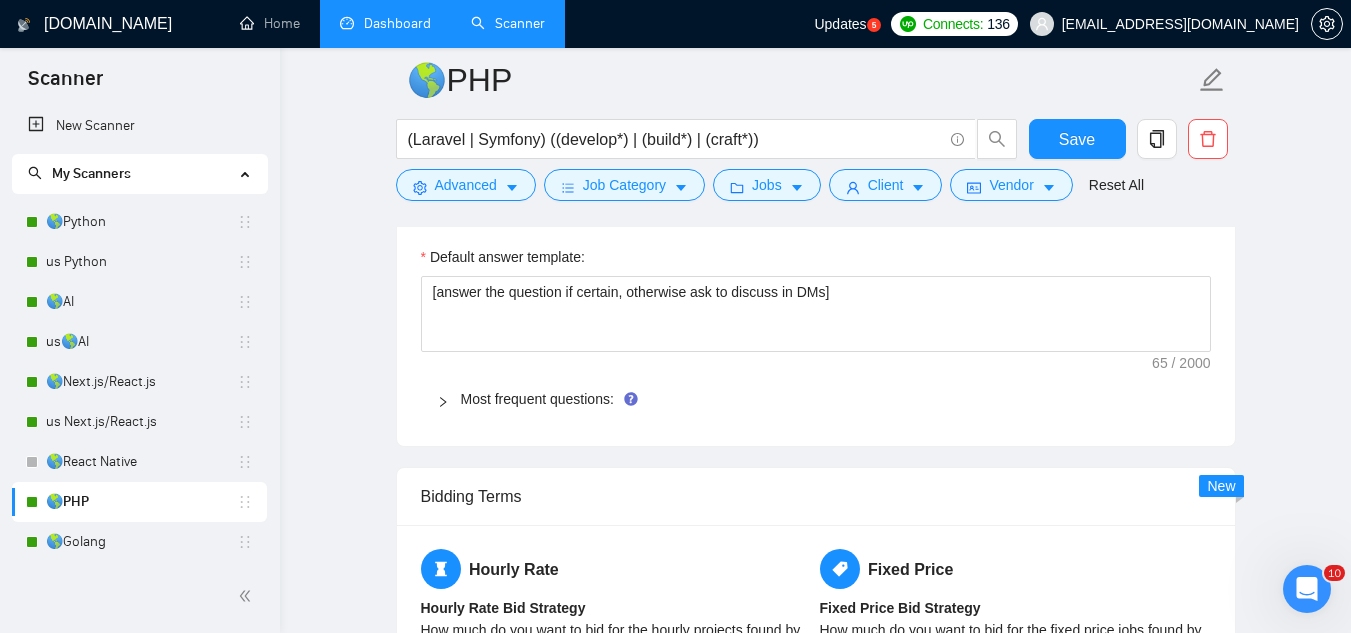 scroll, scrollTop: 2300, scrollLeft: 0, axis: vertical 